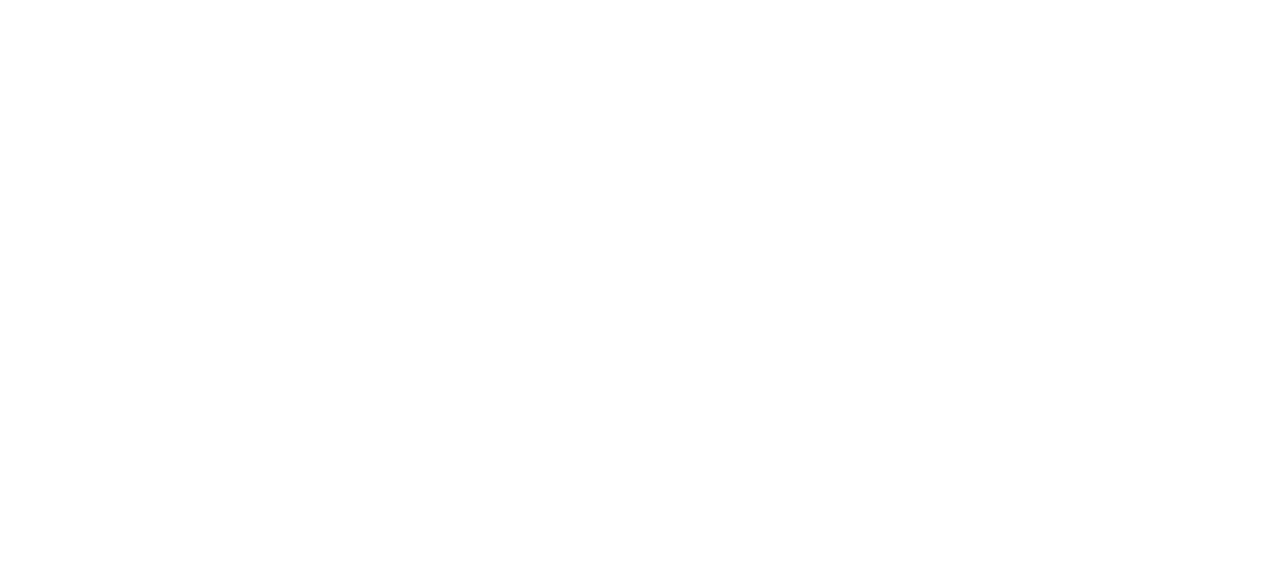 scroll, scrollTop: 0, scrollLeft: 0, axis: both 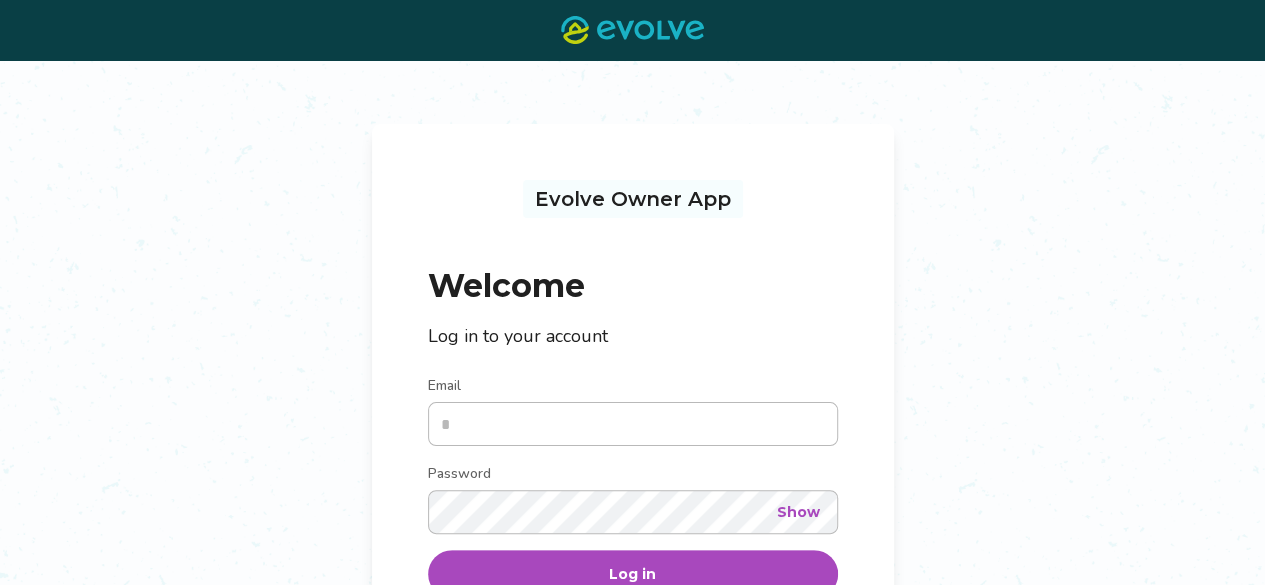 type on "**********" 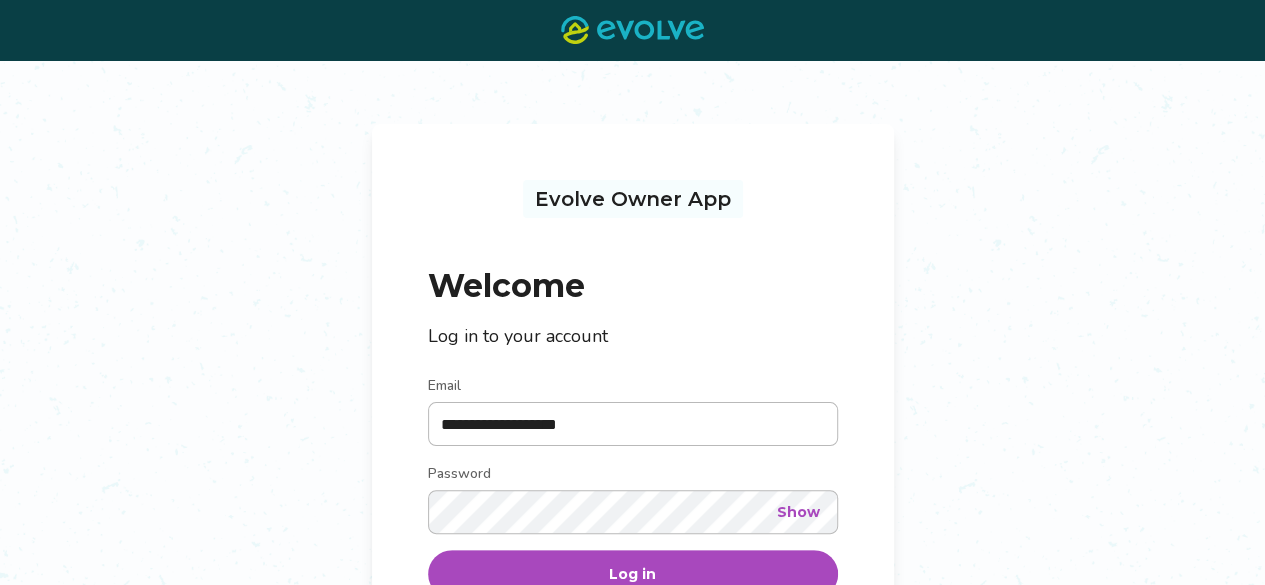 click on "Log in" at bounding box center [632, 574] 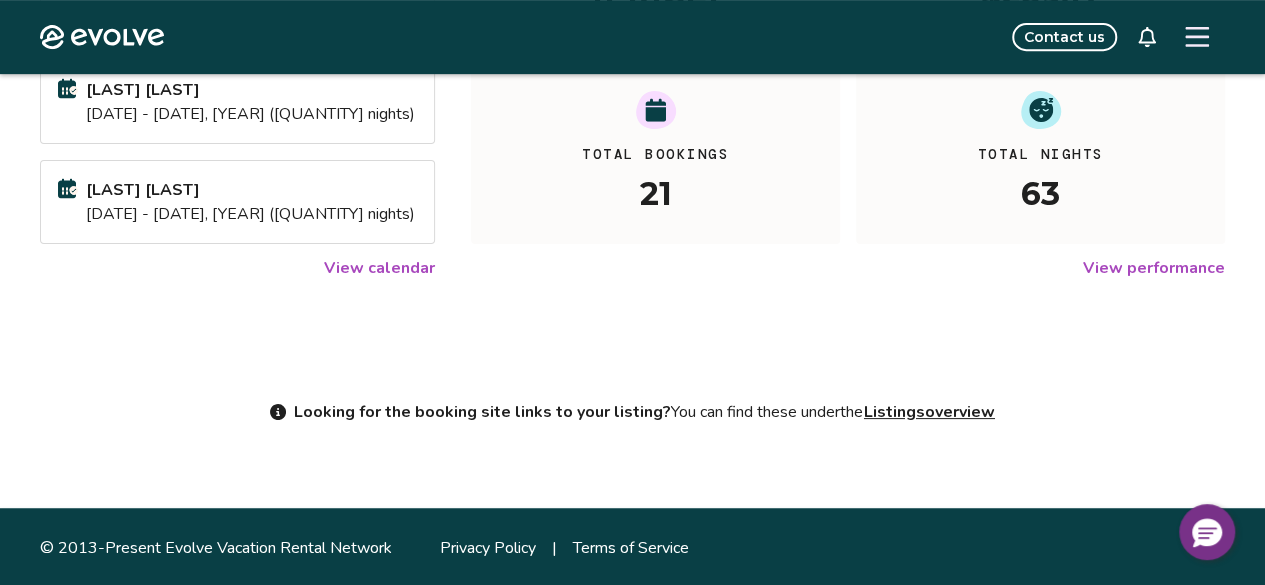 scroll, scrollTop: 448, scrollLeft: 0, axis: vertical 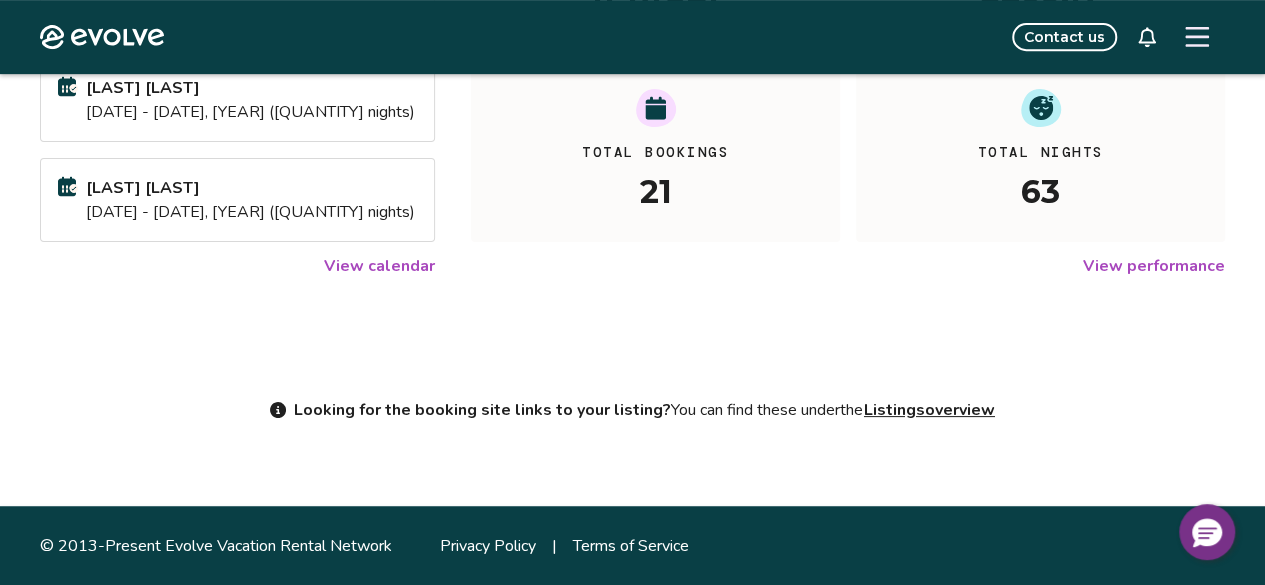click on "View calendar" at bounding box center [379, 266] 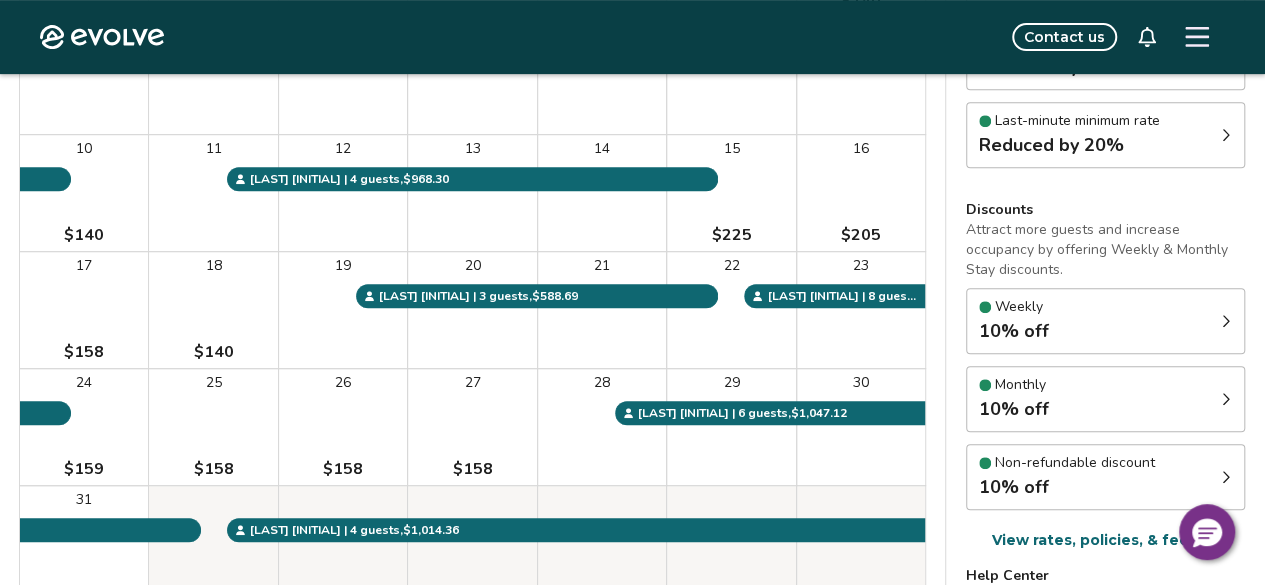 scroll, scrollTop: 200, scrollLeft: 0, axis: vertical 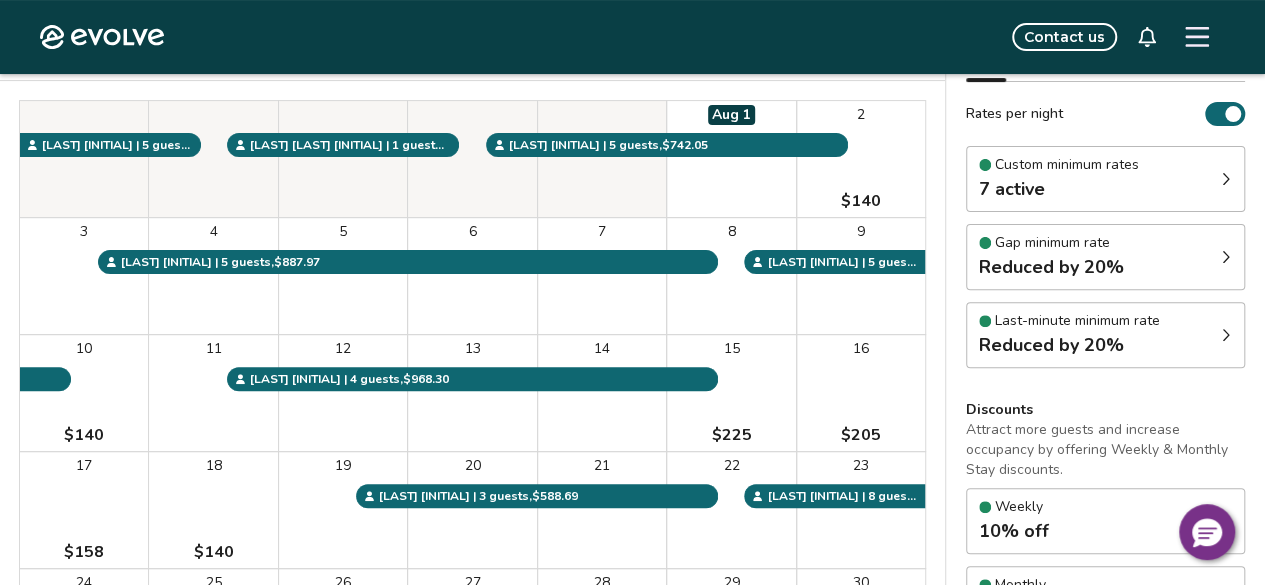 click 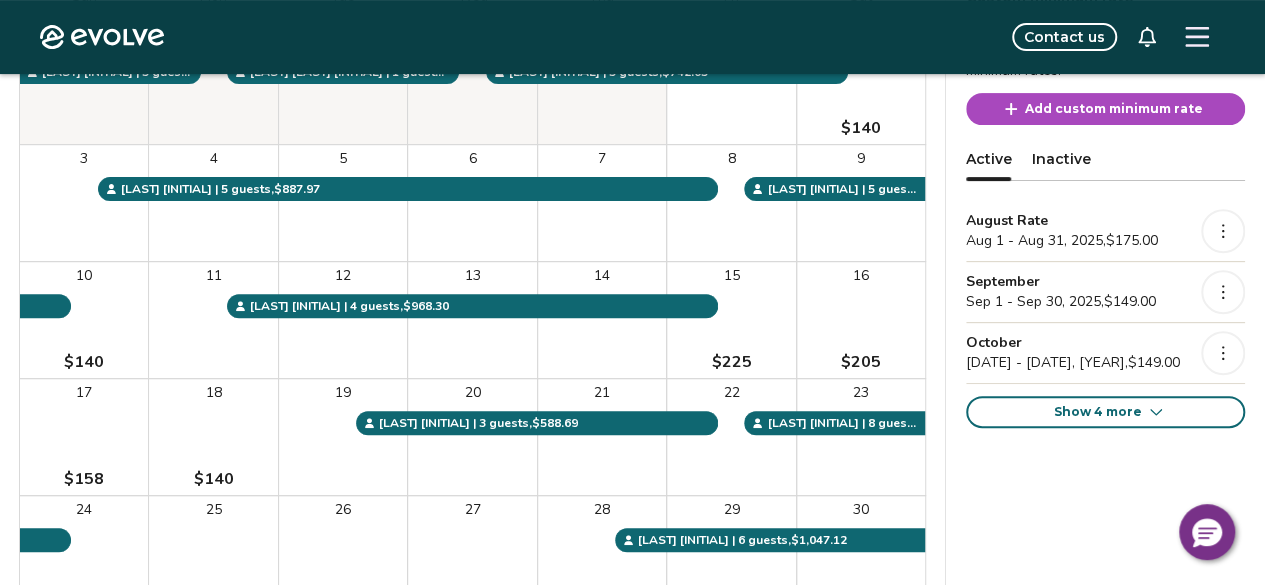 scroll, scrollTop: 298, scrollLeft: 0, axis: vertical 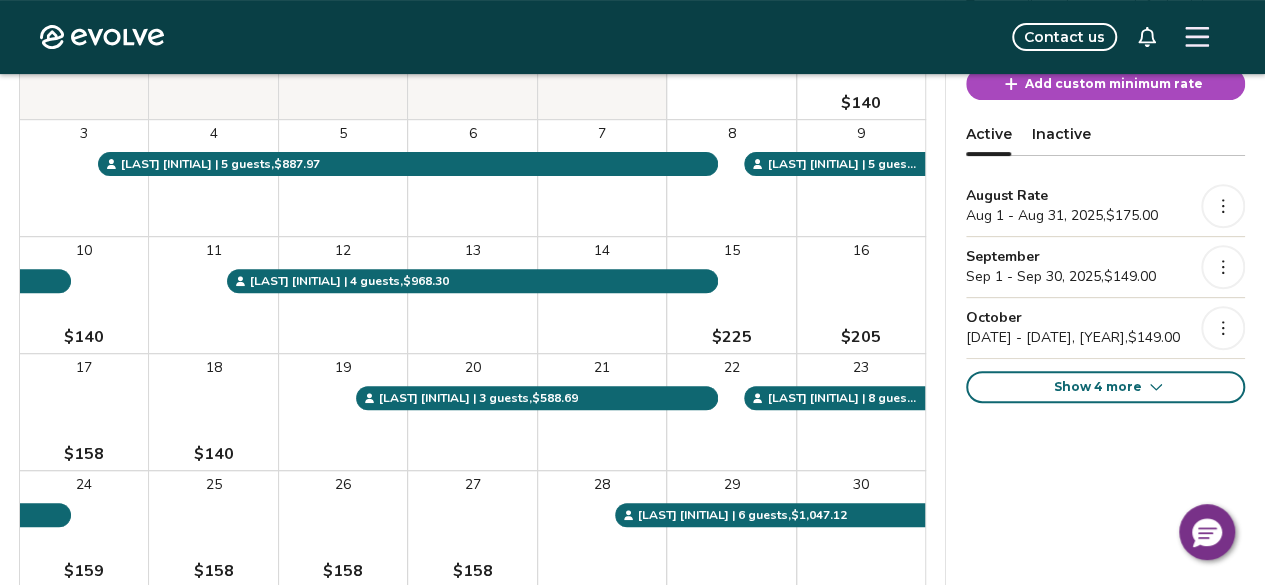click 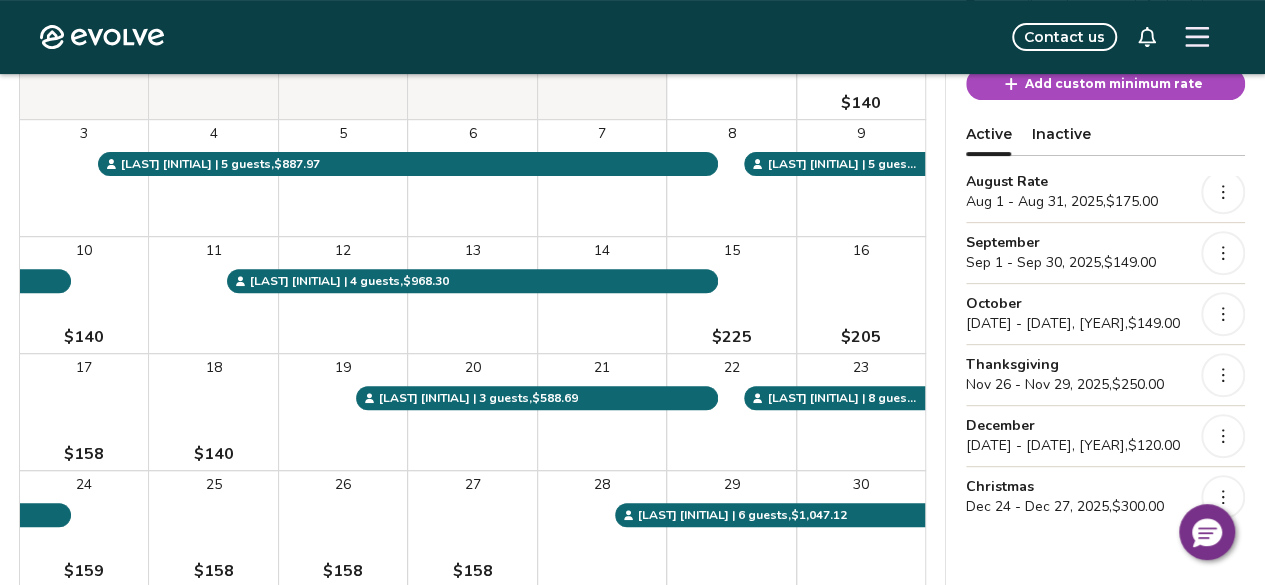 scroll, scrollTop: 0, scrollLeft: 0, axis: both 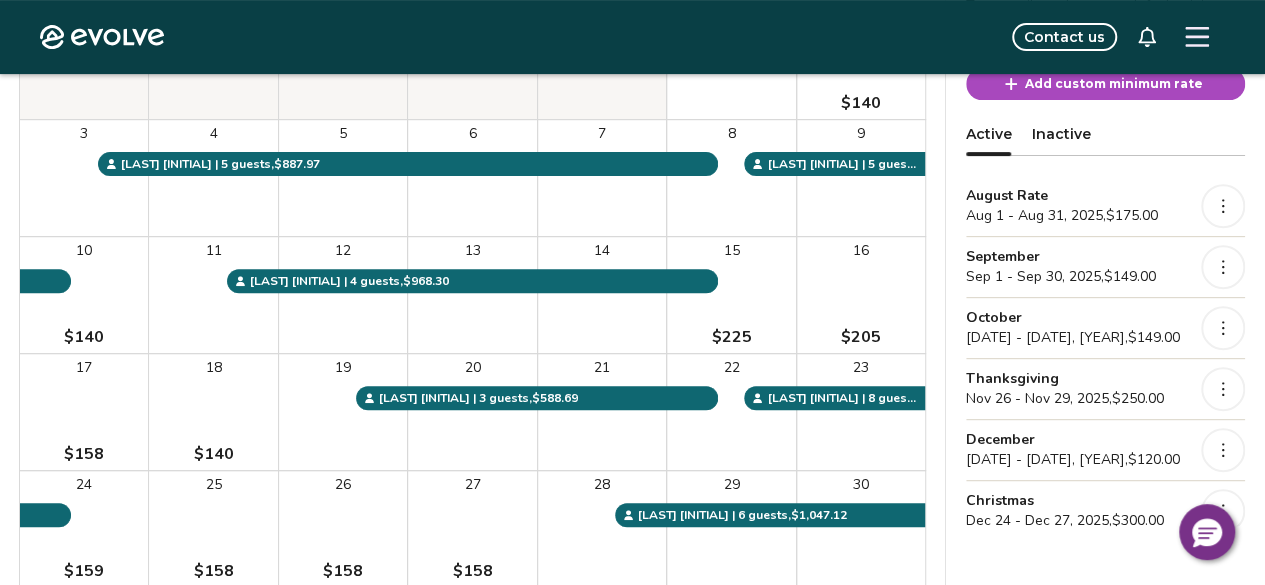 click on "Contact us" at bounding box center [706, 37] 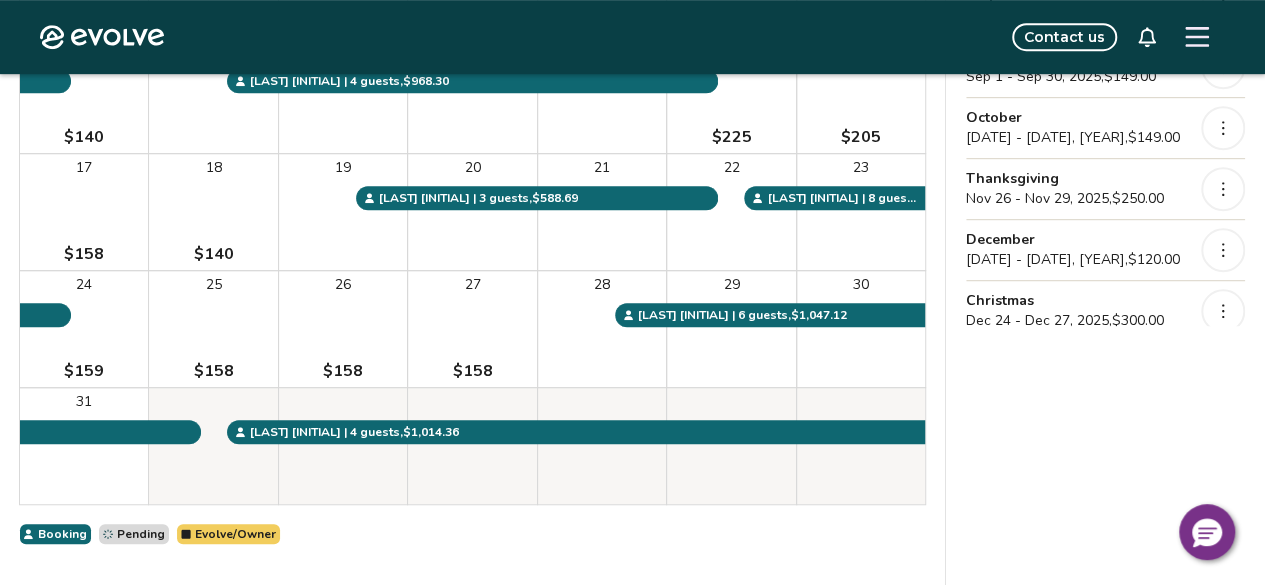 scroll, scrollTop: 598, scrollLeft: 0, axis: vertical 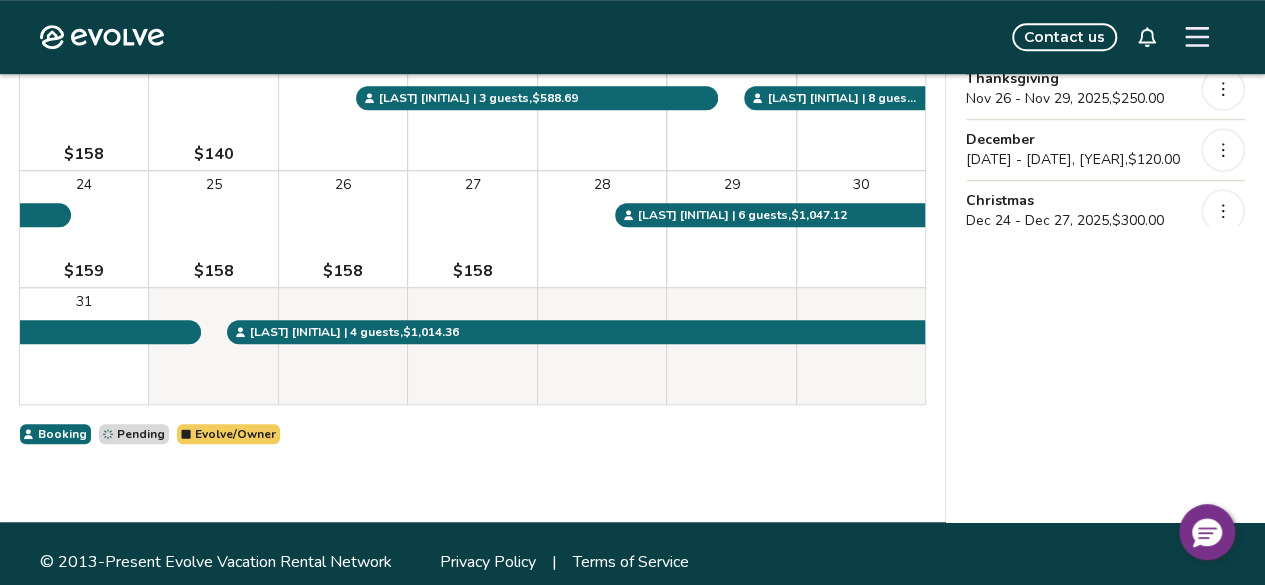 click on "[DATE] | Views Month Week [YEAR] Today Settings [NUMBER] [STREET] [YEAR] Sun Mon Tue Wed Thu Fri Sat [YEAR] 1 2 [PRICE] 3 4 5 6 7 8 9 10 [PRICE] 11 12 13 14 15 [PRICE] 16 [PRICE] 17 [PRICE] 18 [PRICE] 19 20 21 22 23 24 [PRICE] 25 [PRICE] 26 [PRICE] 27 [PRICE] 28 29 30 31 [LAST] [LAST] [INITIAL] | 1 guests ,  [PRICE] [LAST] [INITIAL] | 4 guests ,  [PRICE] [LAST] [INITIAL] | 5 guests ,  [PRICE] [LAST] [INITIAL] | 3 guests ,  [PRICE] [LAST] [INITIAL] | 5 guests ,  [PRICE] [LAST] [INITIAL] | 5 guests ,  [PRICE] [LAST] [INITIAL] | 8 guests ,  [PRICE] [LAST] [INITIAL] | 4 guests ,  [PRICE] [LAST] [INITIAL] | 6 guests ,  [PRICE] [LAST] [INITIAL] | 5 guests ,  [PRICE] Booking Pending Evolve/Owner" at bounding box center [472, 53] 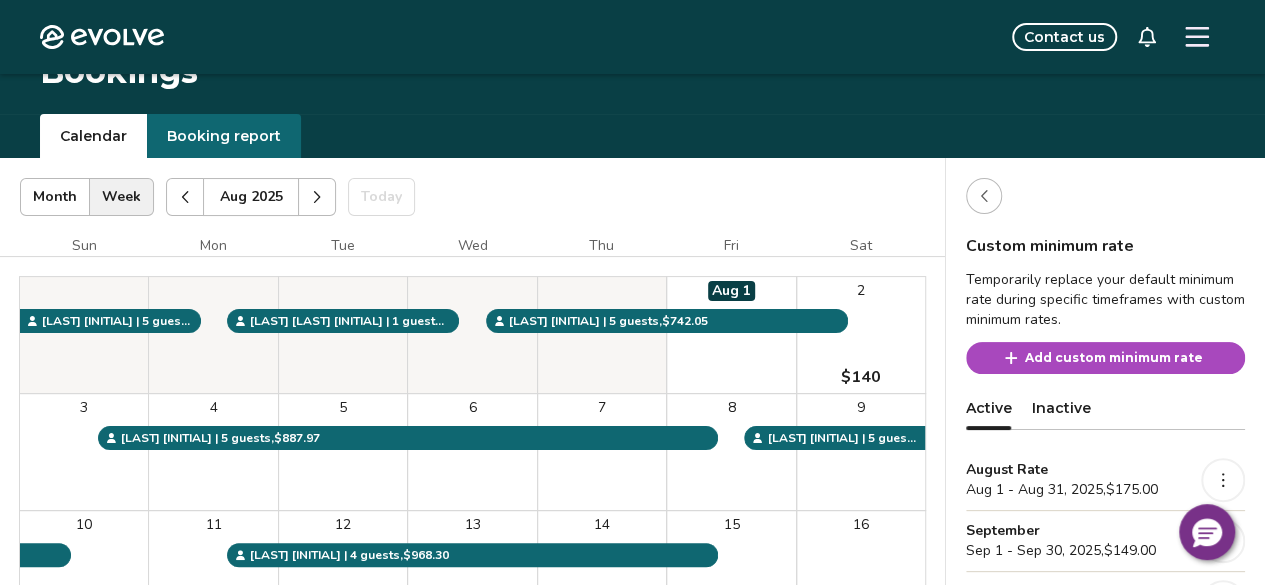 scroll, scrollTop: 36, scrollLeft: 0, axis: vertical 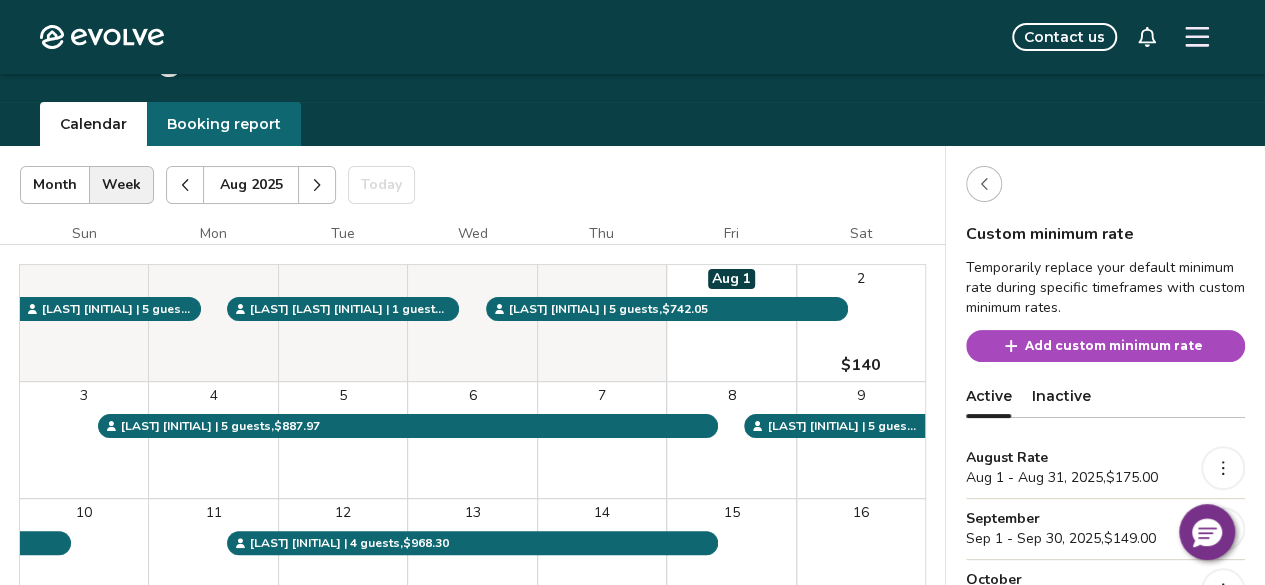 click on "Aug 2025  | Views Month Week Aug 2025 Today Settings" at bounding box center [472, 185] 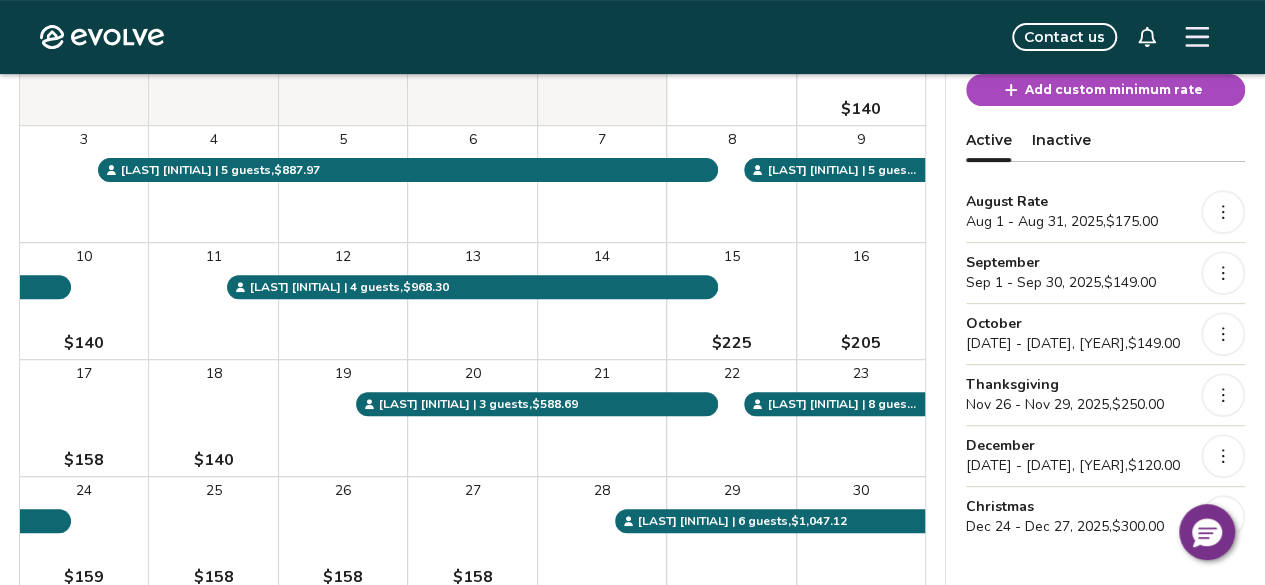 scroll, scrollTop: 336, scrollLeft: 0, axis: vertical 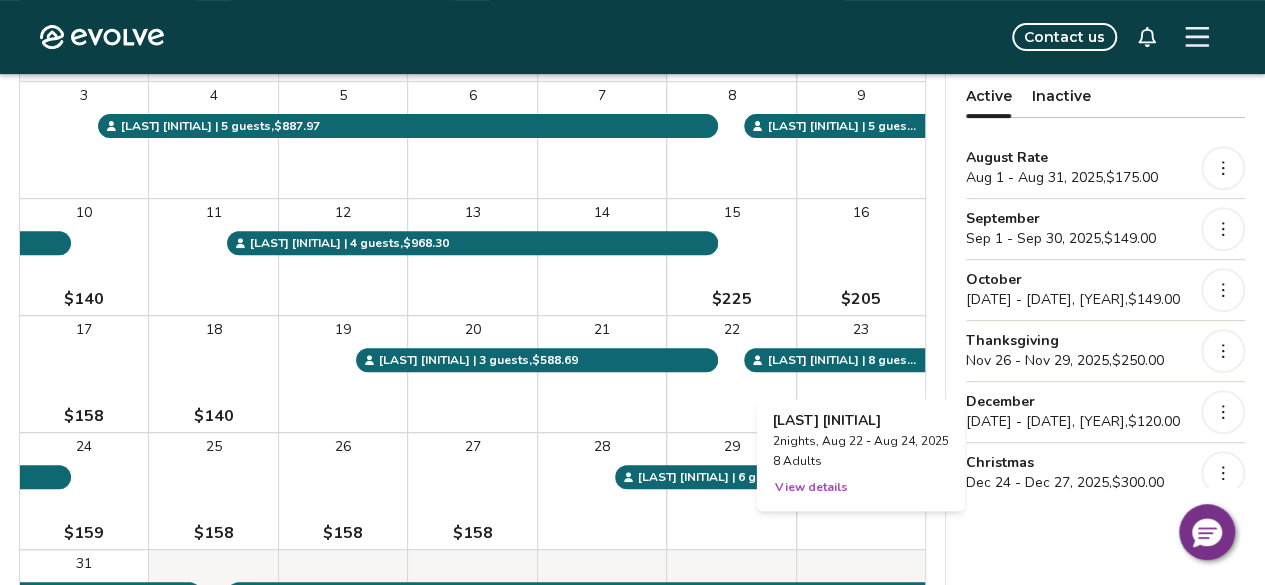 click on "View details" at bounding box center (811, 487) 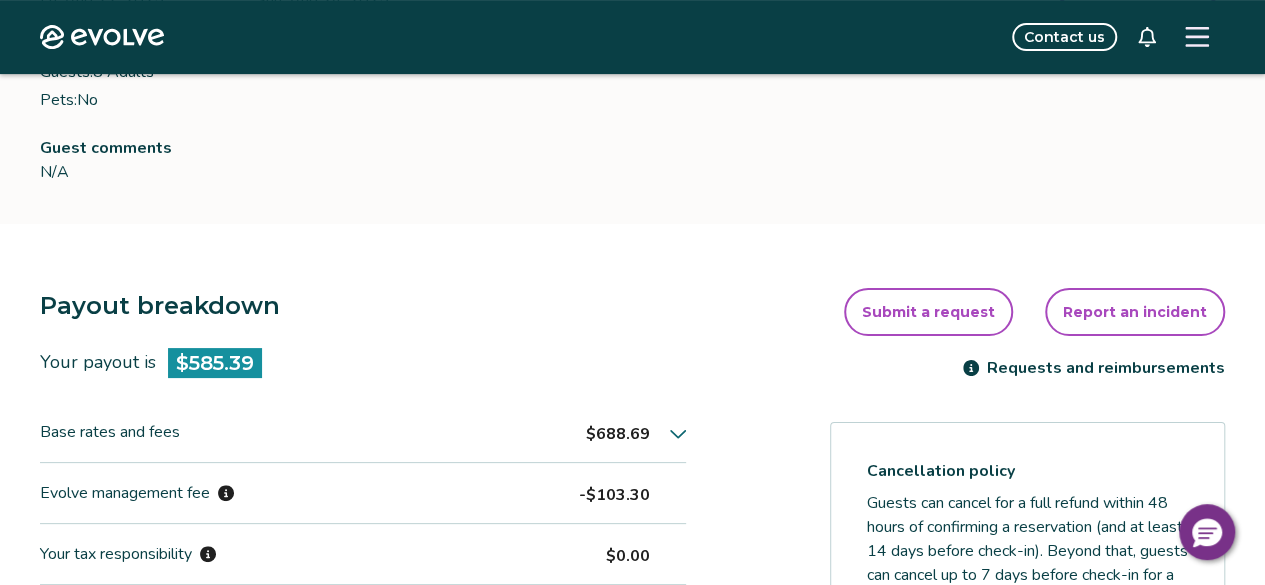scroll, scrollTop: 0, scrollLeft: 0, axis: both 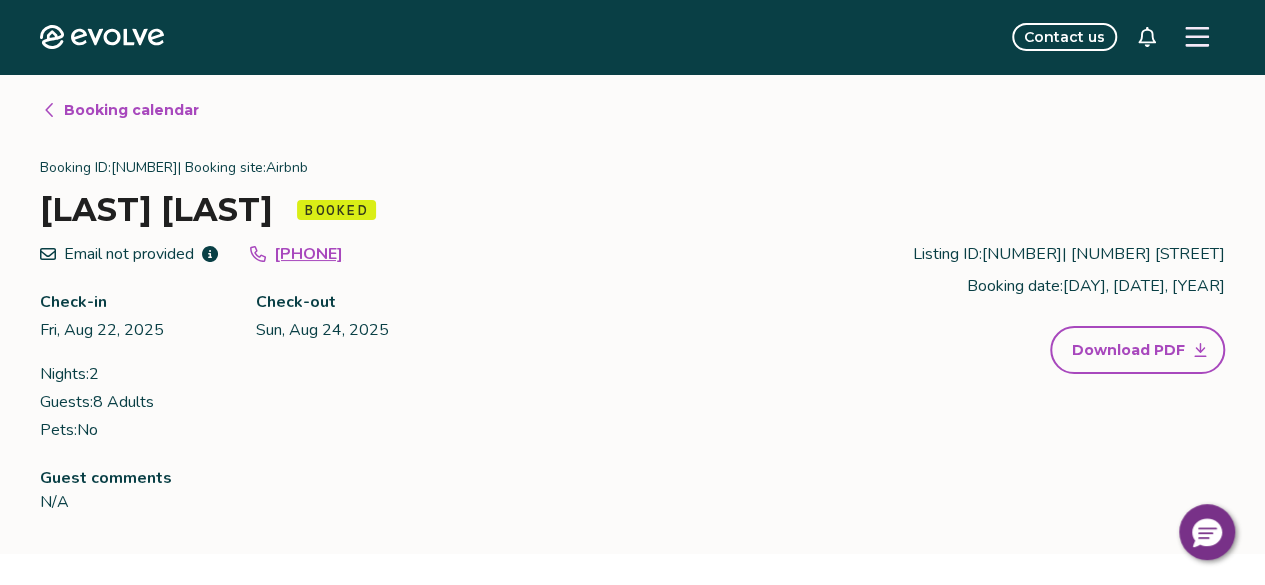 click on "Booking calendar" at bounding box center [131, 110] 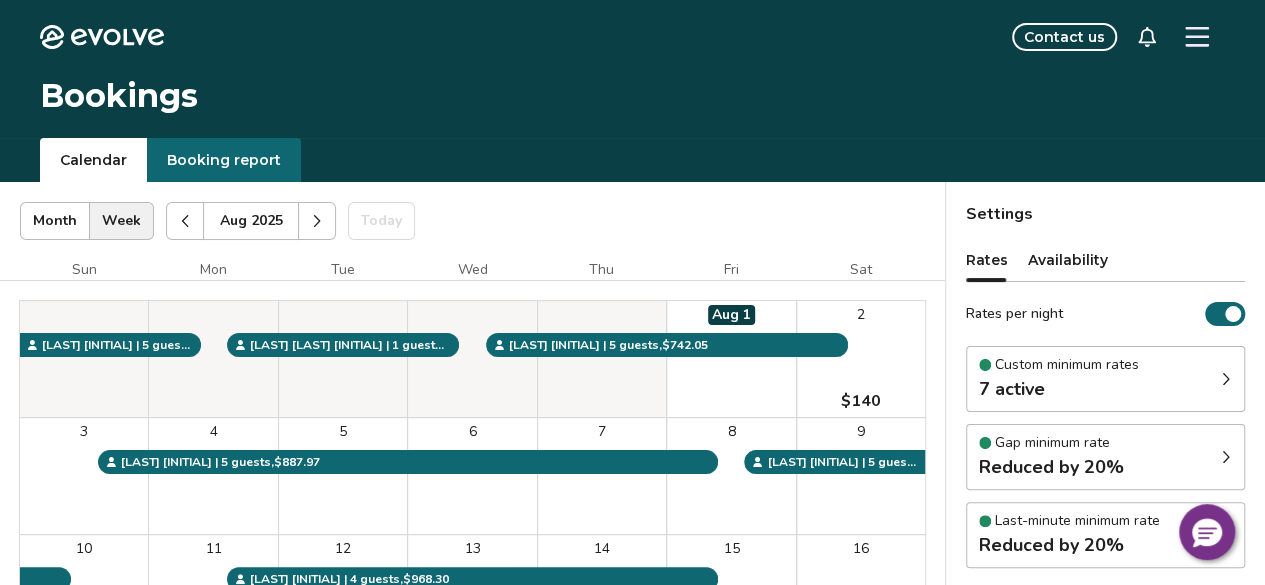 click at bounding box center [185, 221] 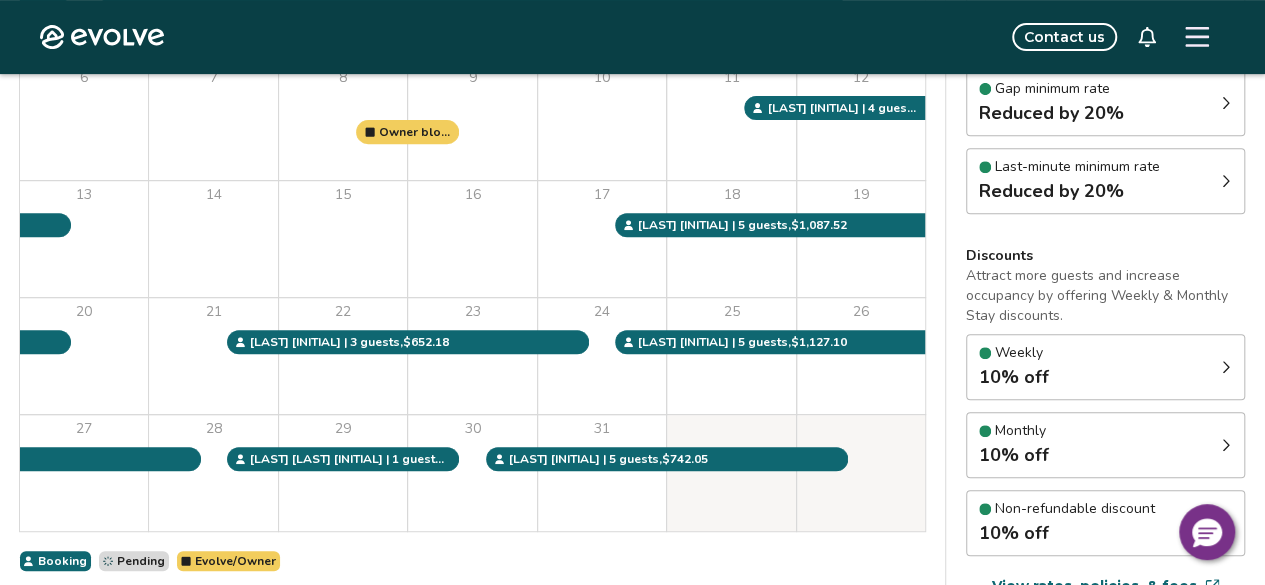 scroll, scrollTop: 400, scrollLeft: 0, axis: vertical 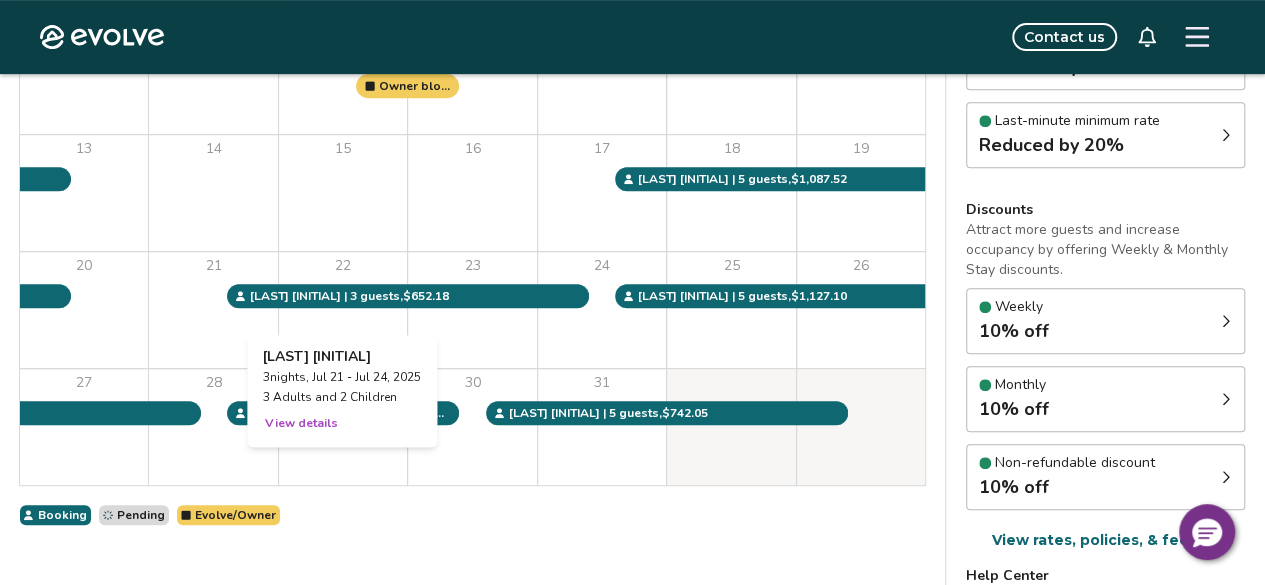 click on "View details" at bounding box center (301, 423) 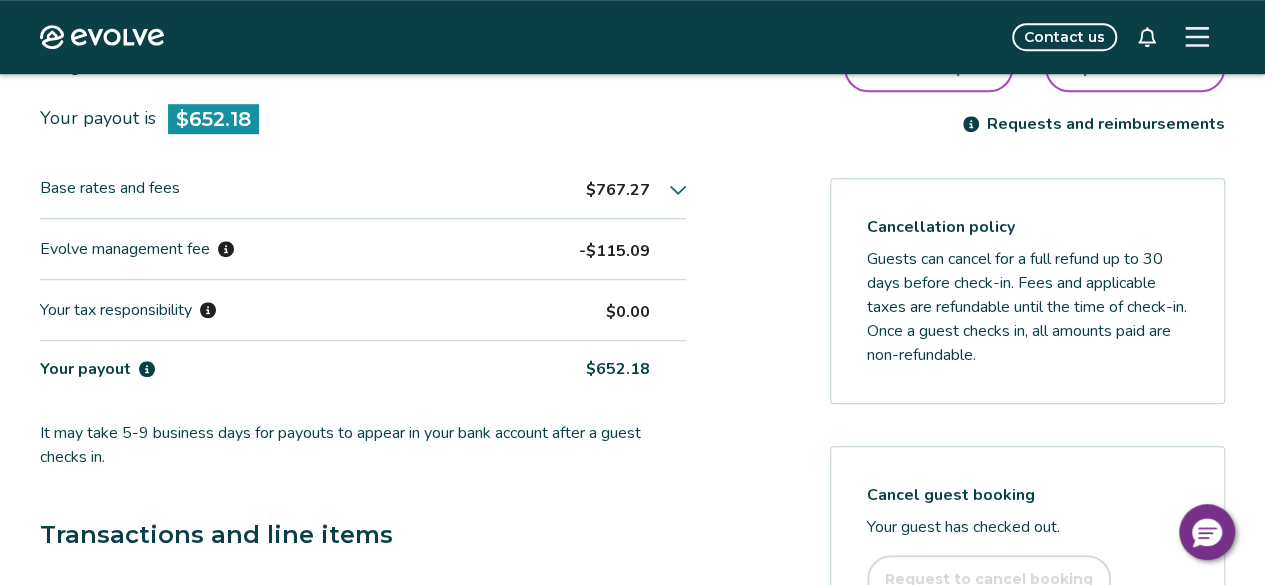 scroll, scrollTop: 604, scrollLeft: 0, axis: vertical 